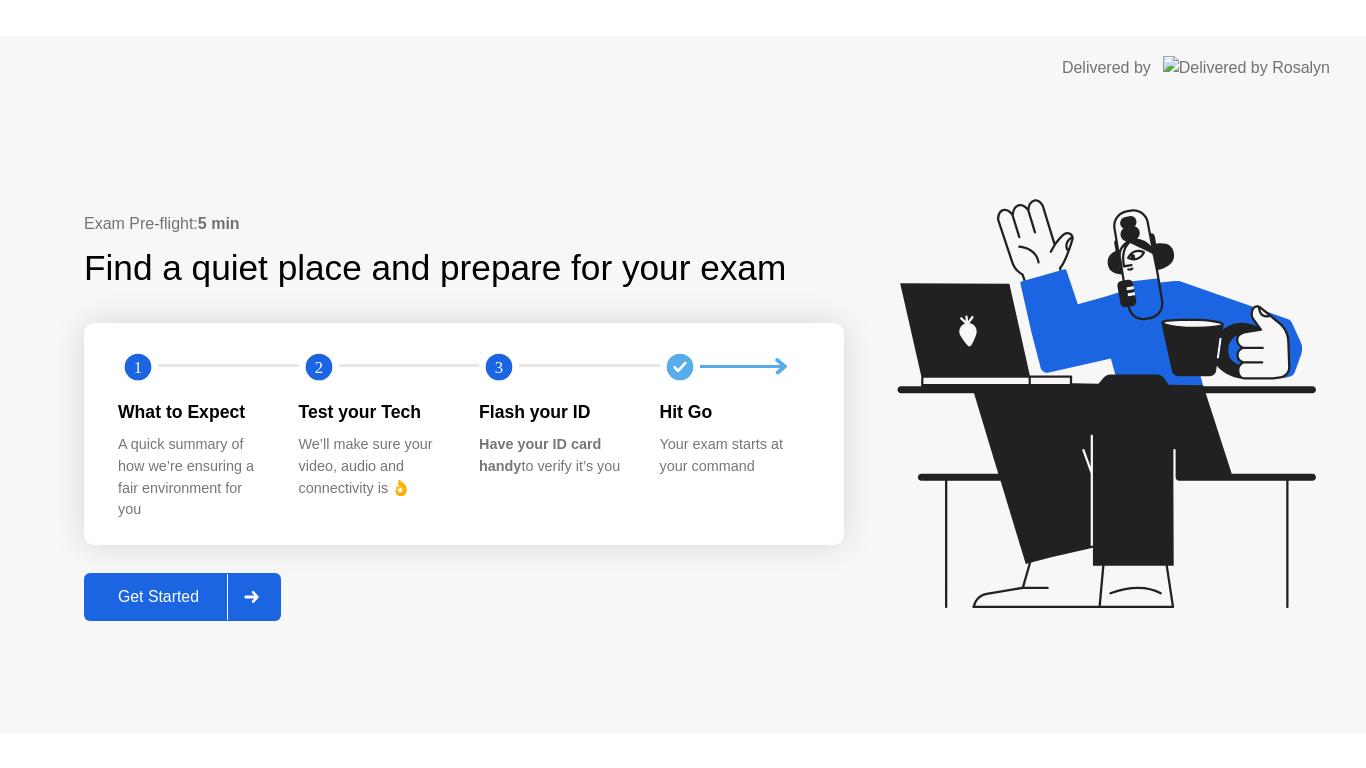 scroll, scrollTop: 0, scrollLeft: 0, axis: both 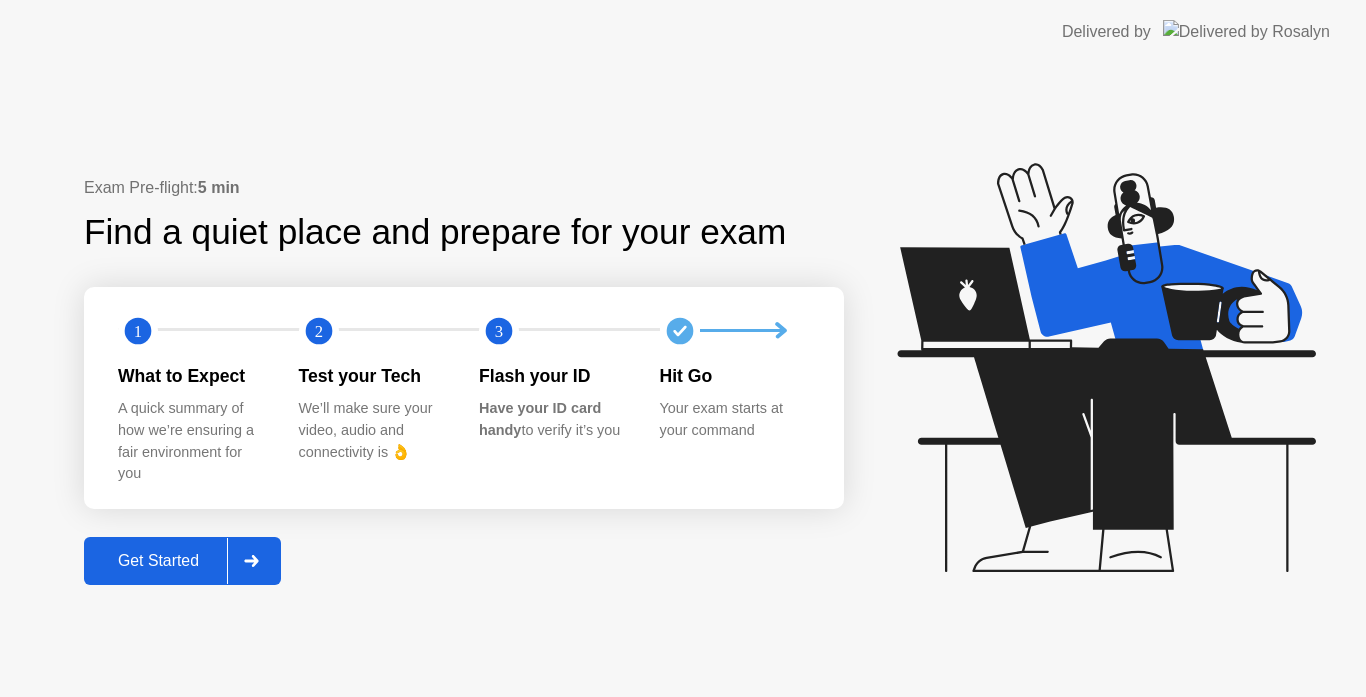 click on "Get Started" 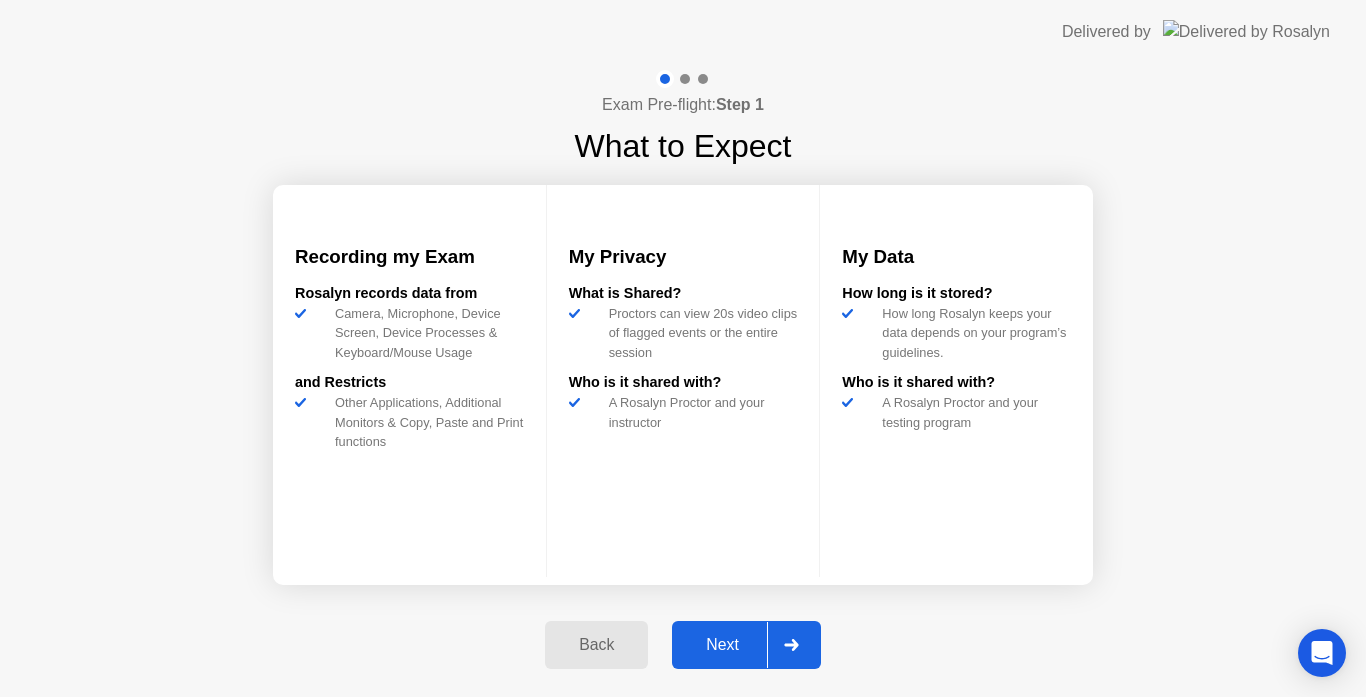 click on "Next" 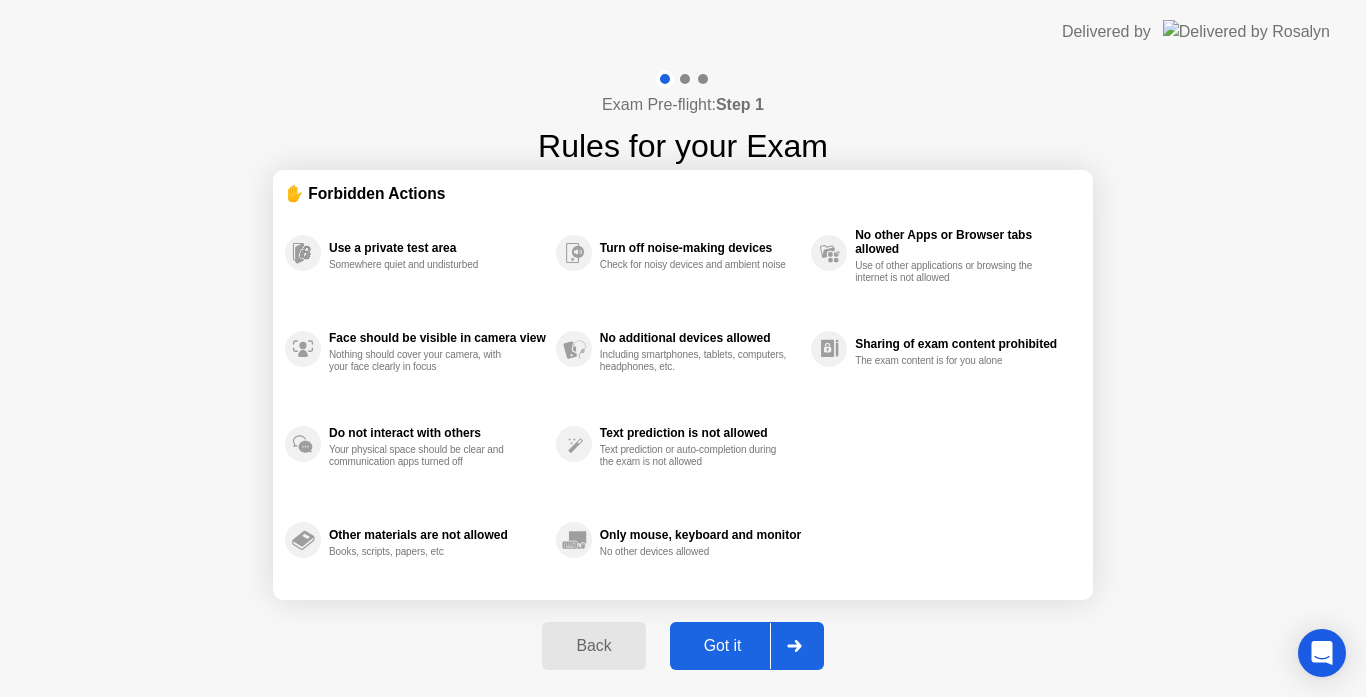 click on "Got it" 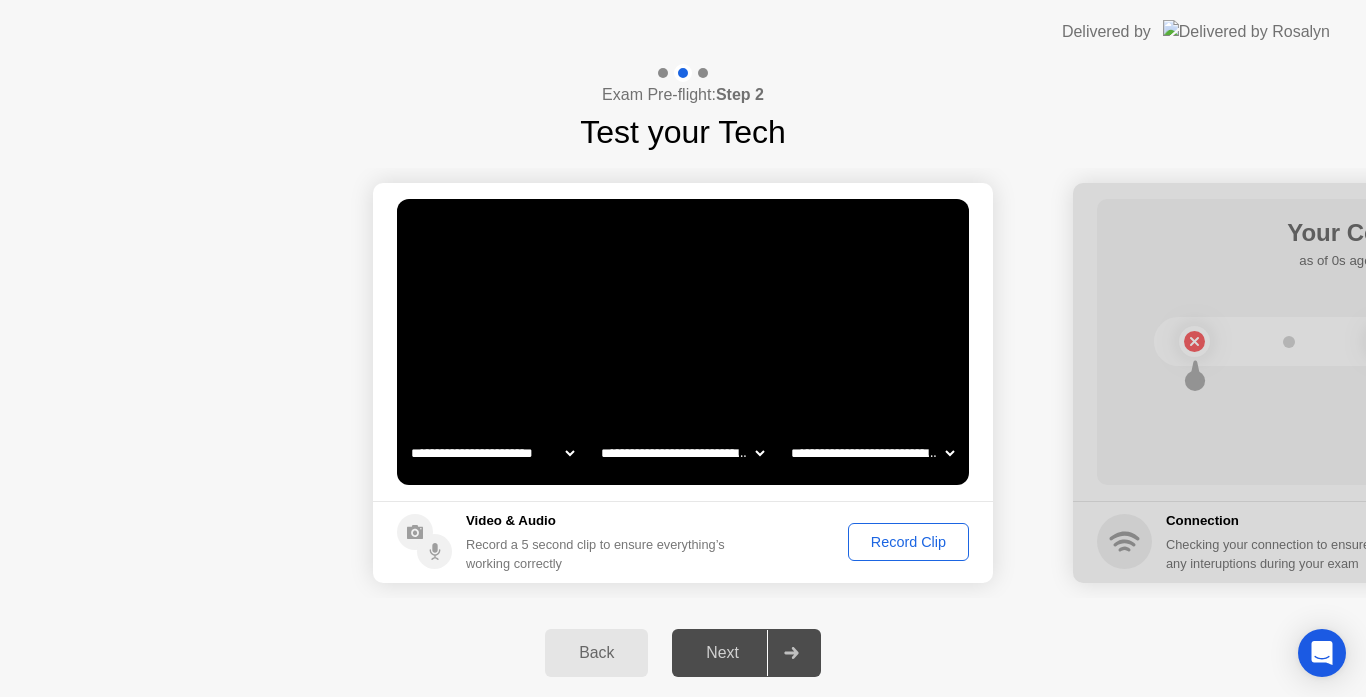 click on "Record Clip" 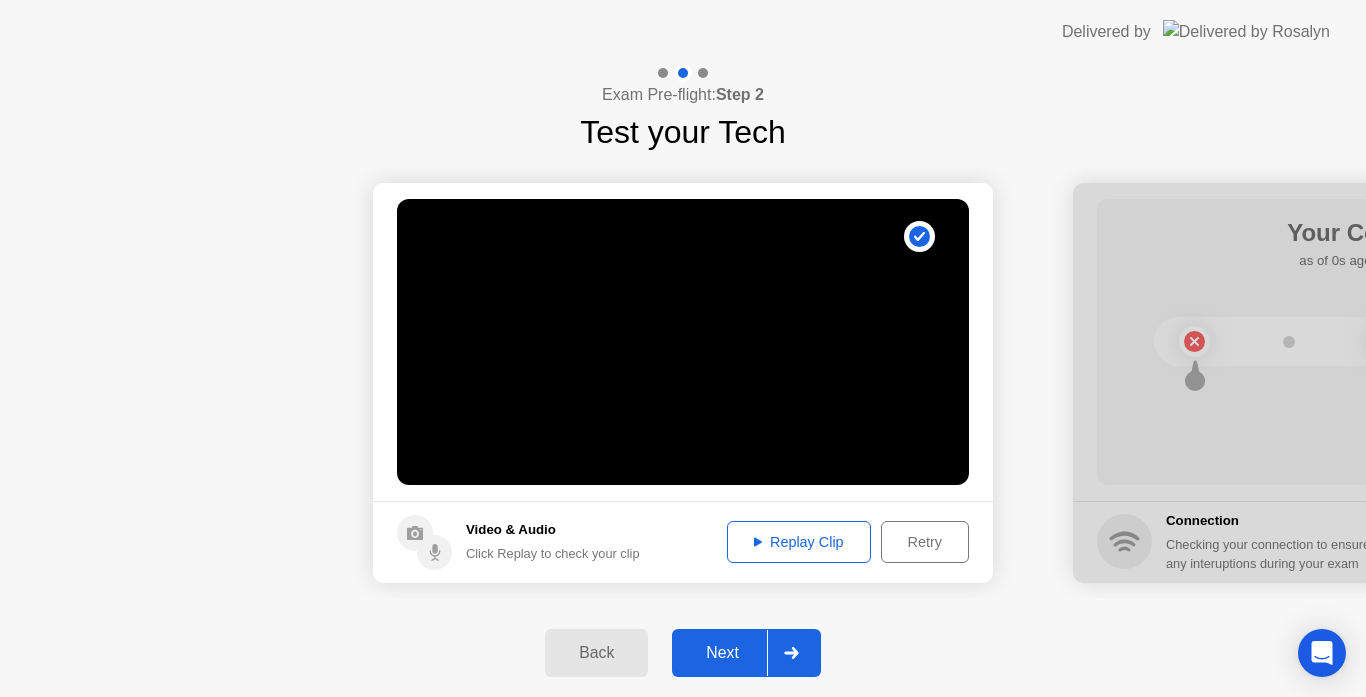 click on "Next" 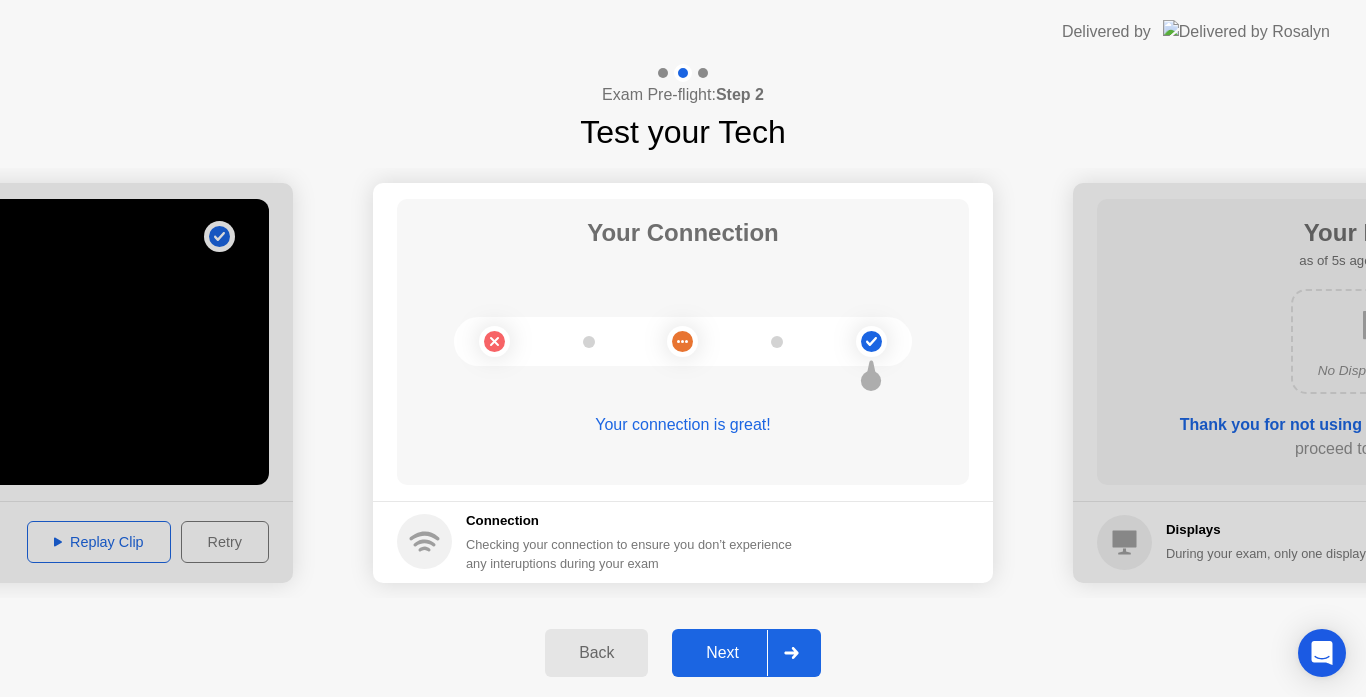 click on "Next" 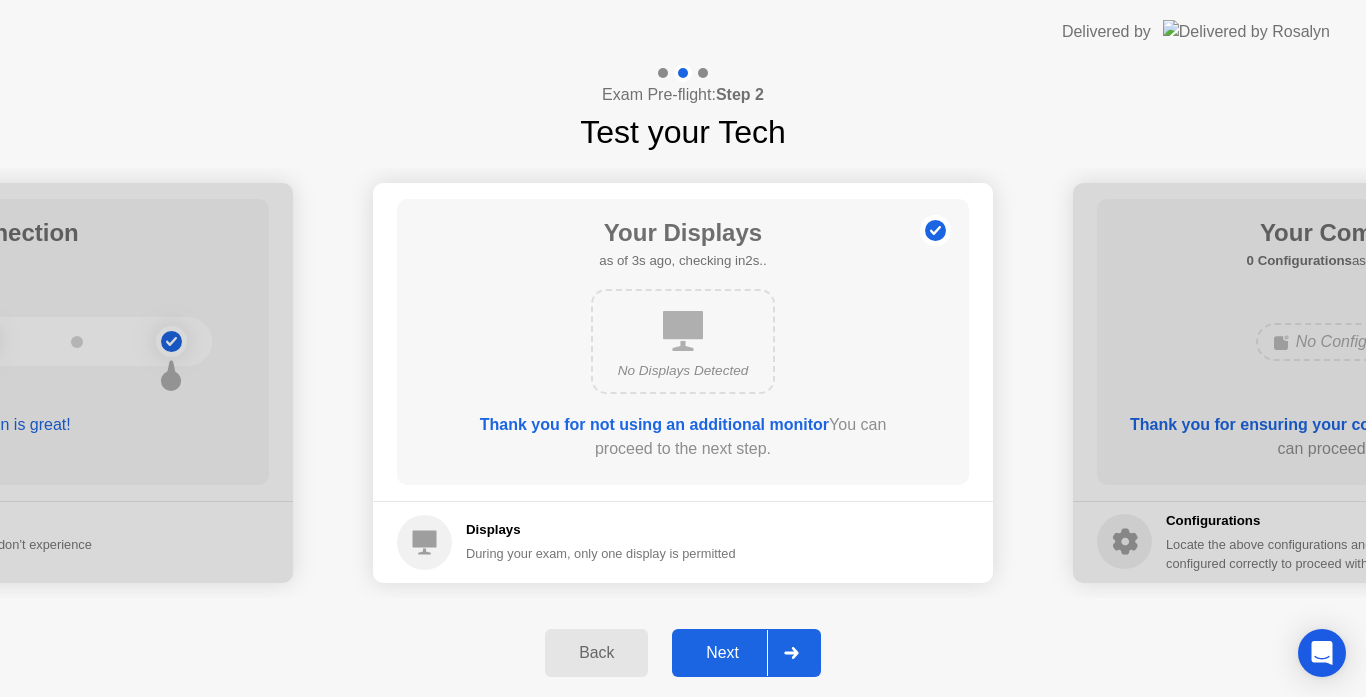 click on "Next" 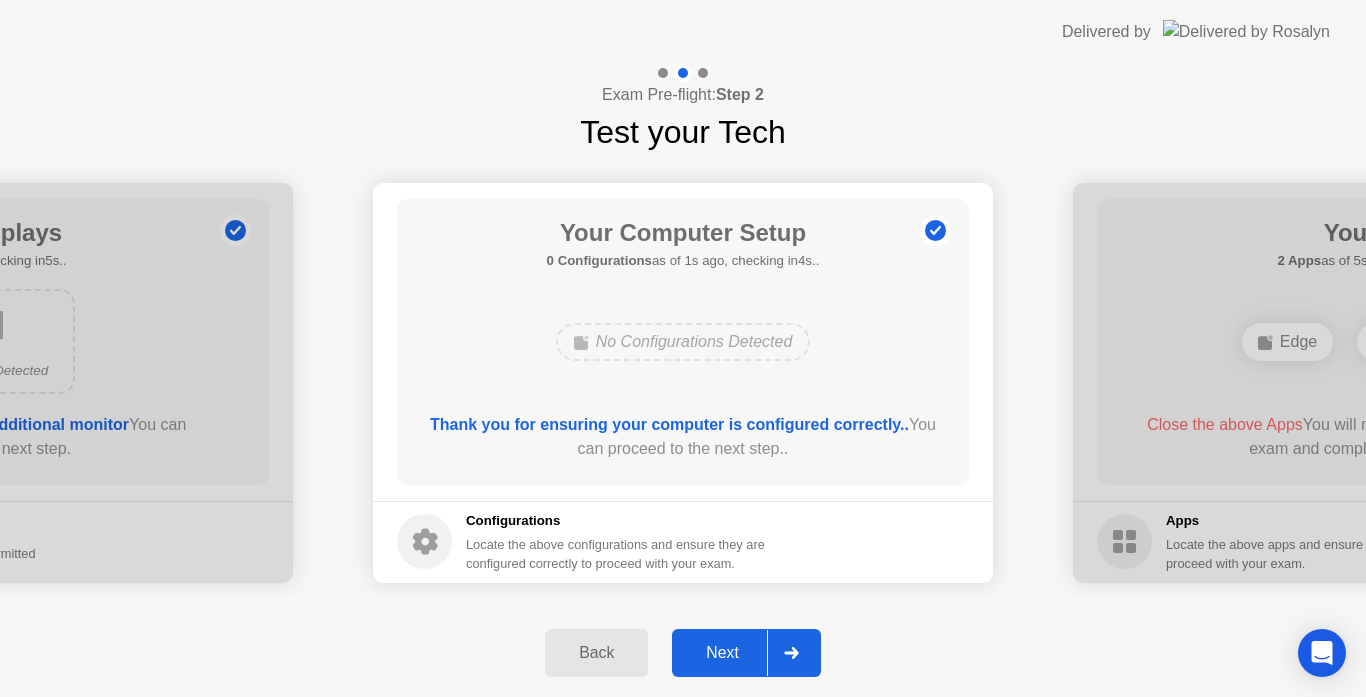 click on "Next" 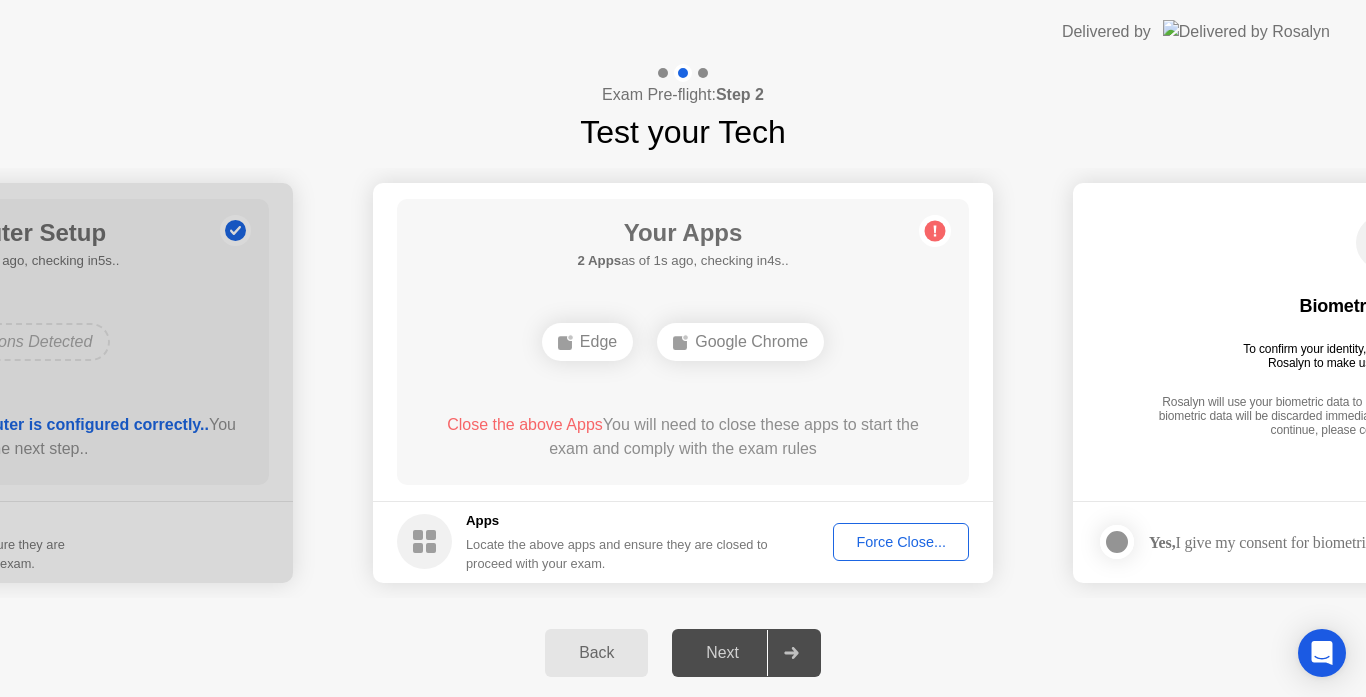 click on "Force Close..." 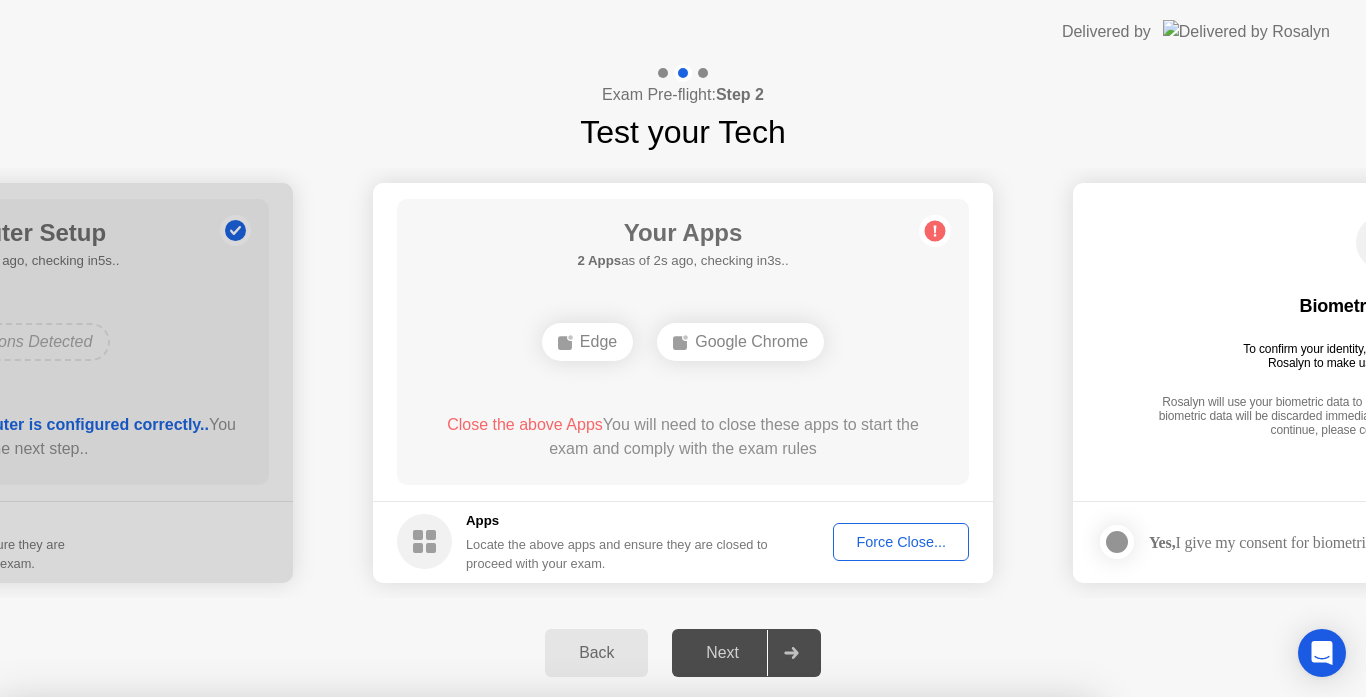 click on "Confirm" at bounding box center (613, 973) 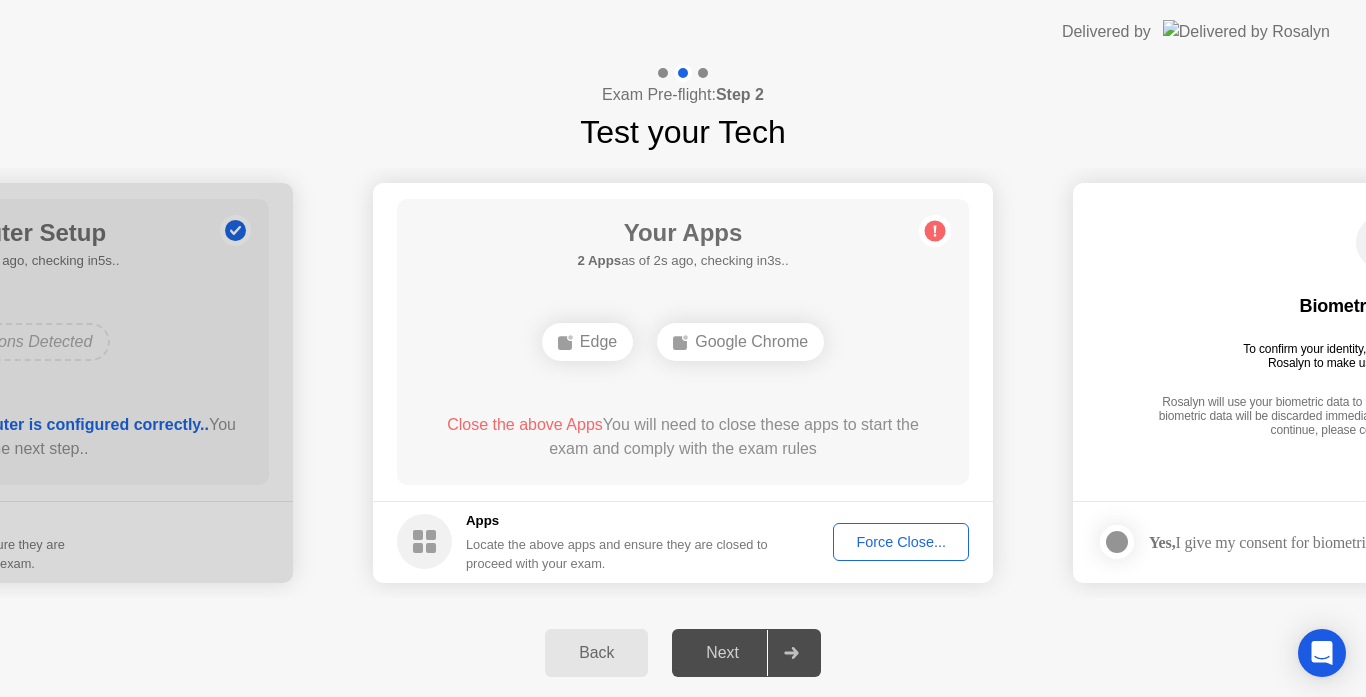 click on "Force Close..." 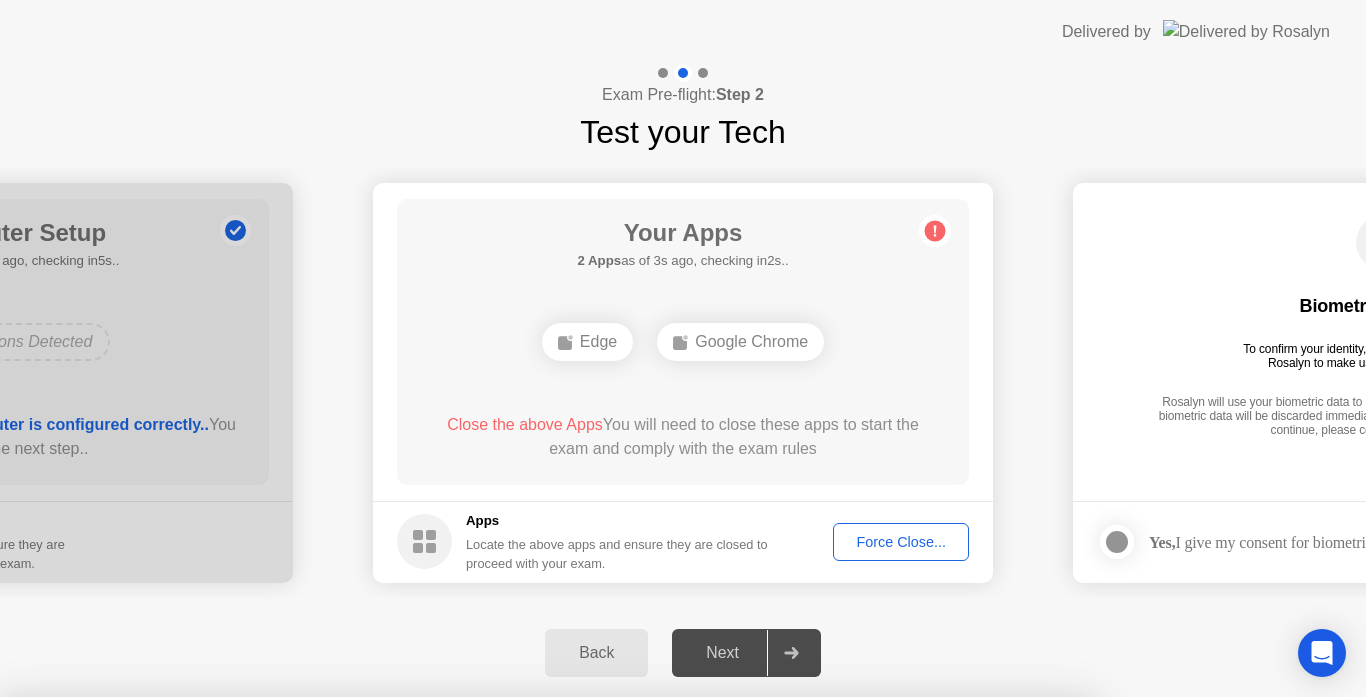 click on "Confirm" at bounding box center (613, 973) 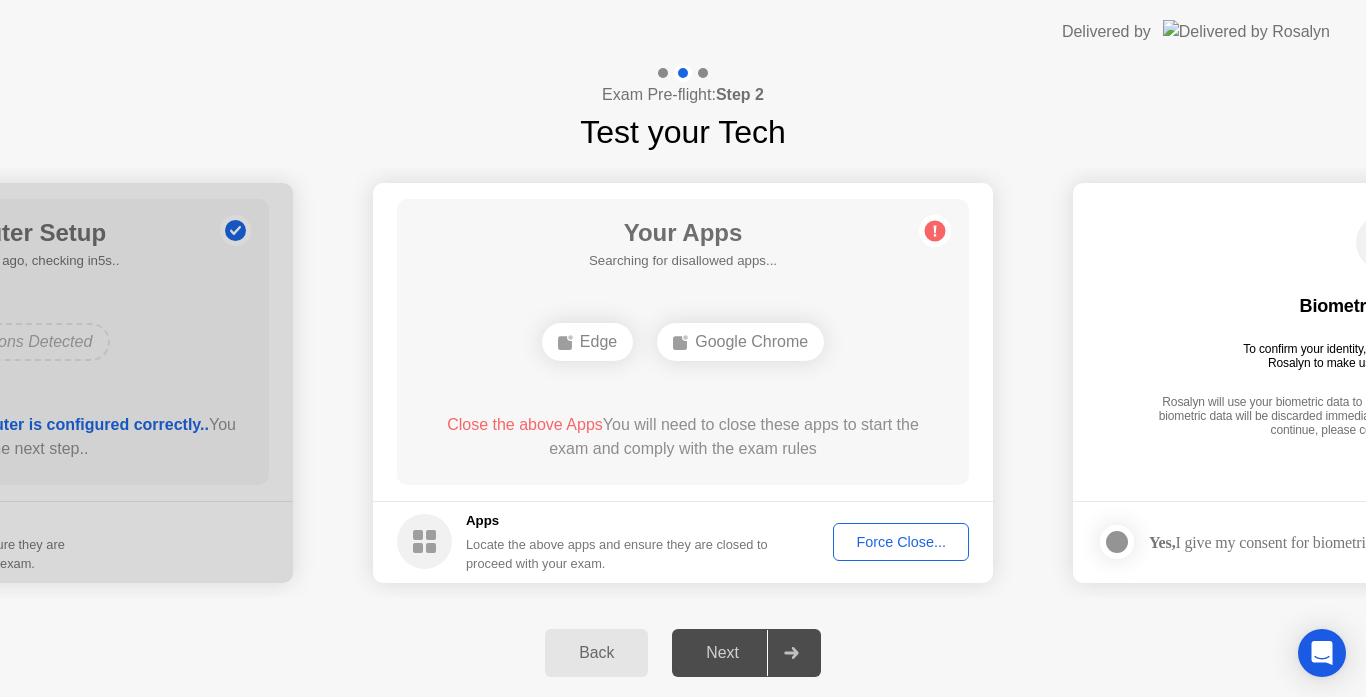 click on "Force Close..." 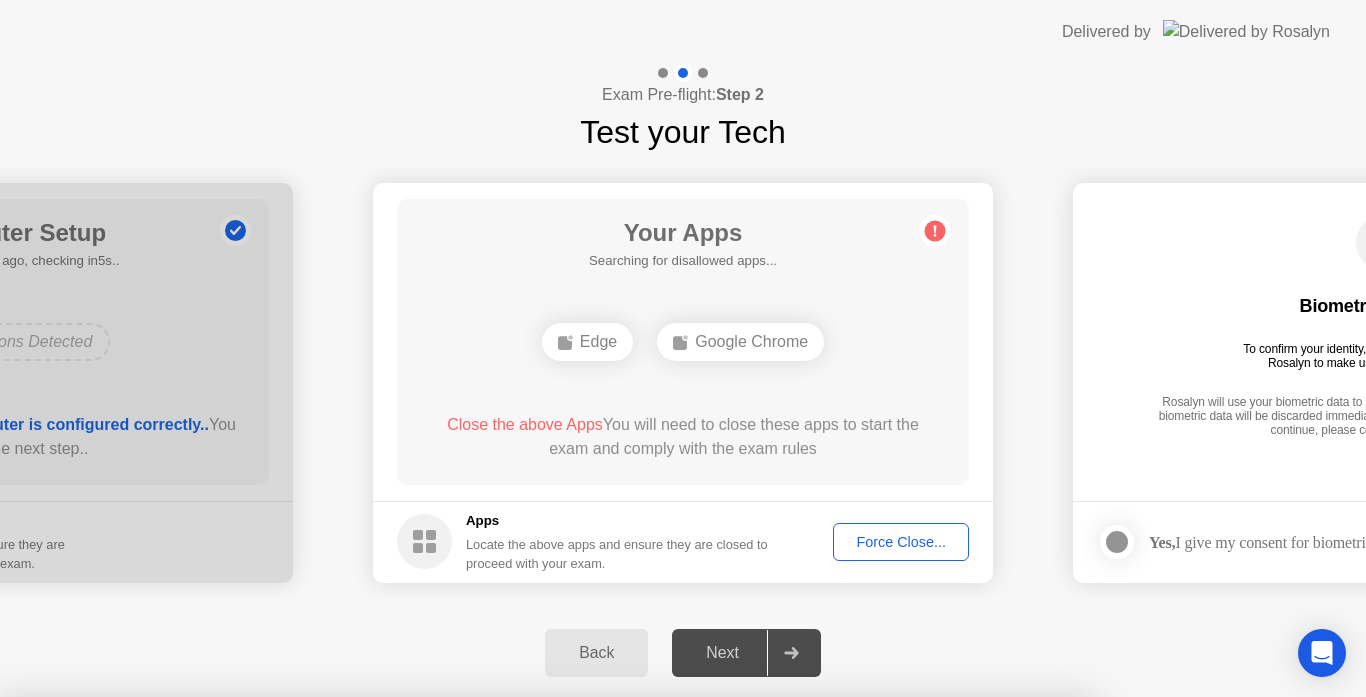 drag, startPoint x: 791, startPoint y: 482, endPoint x: 791, endPoint y: 505, distance: 23 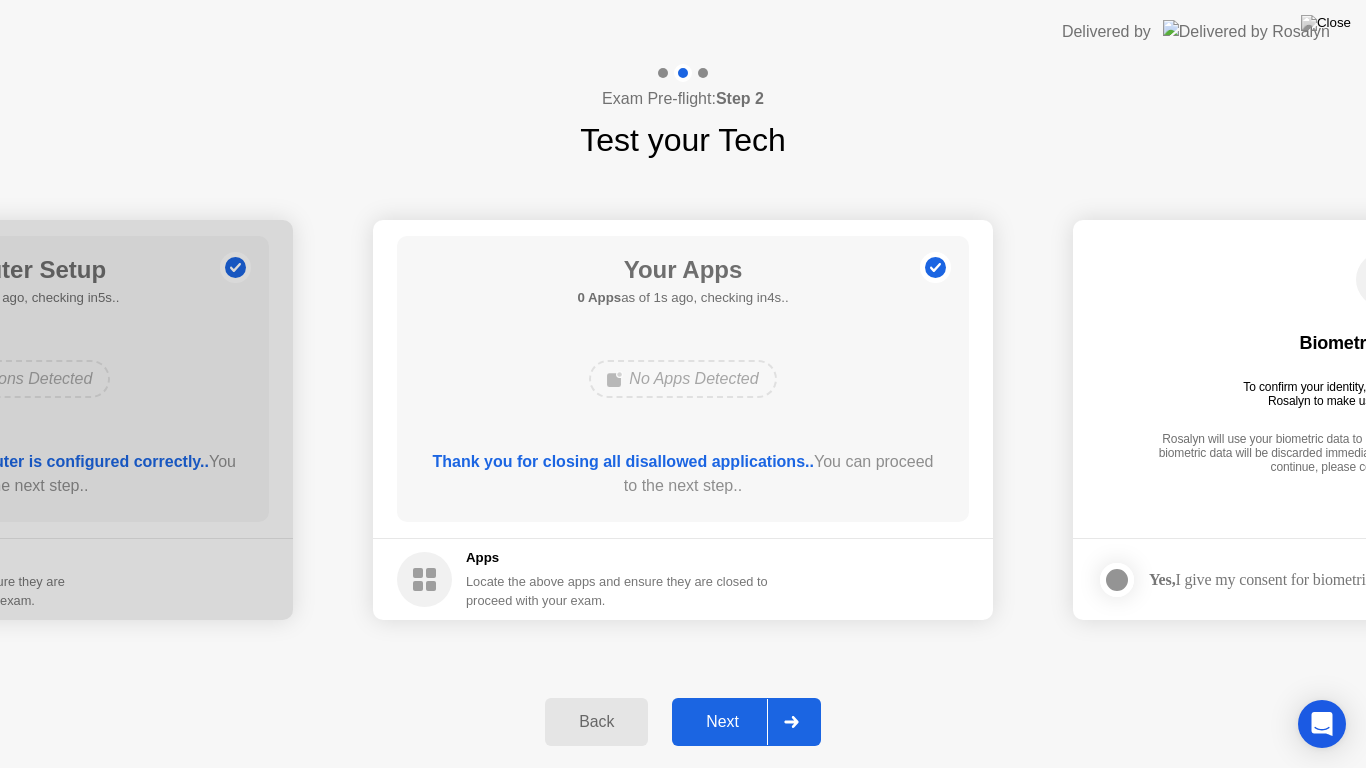 click on "Next" 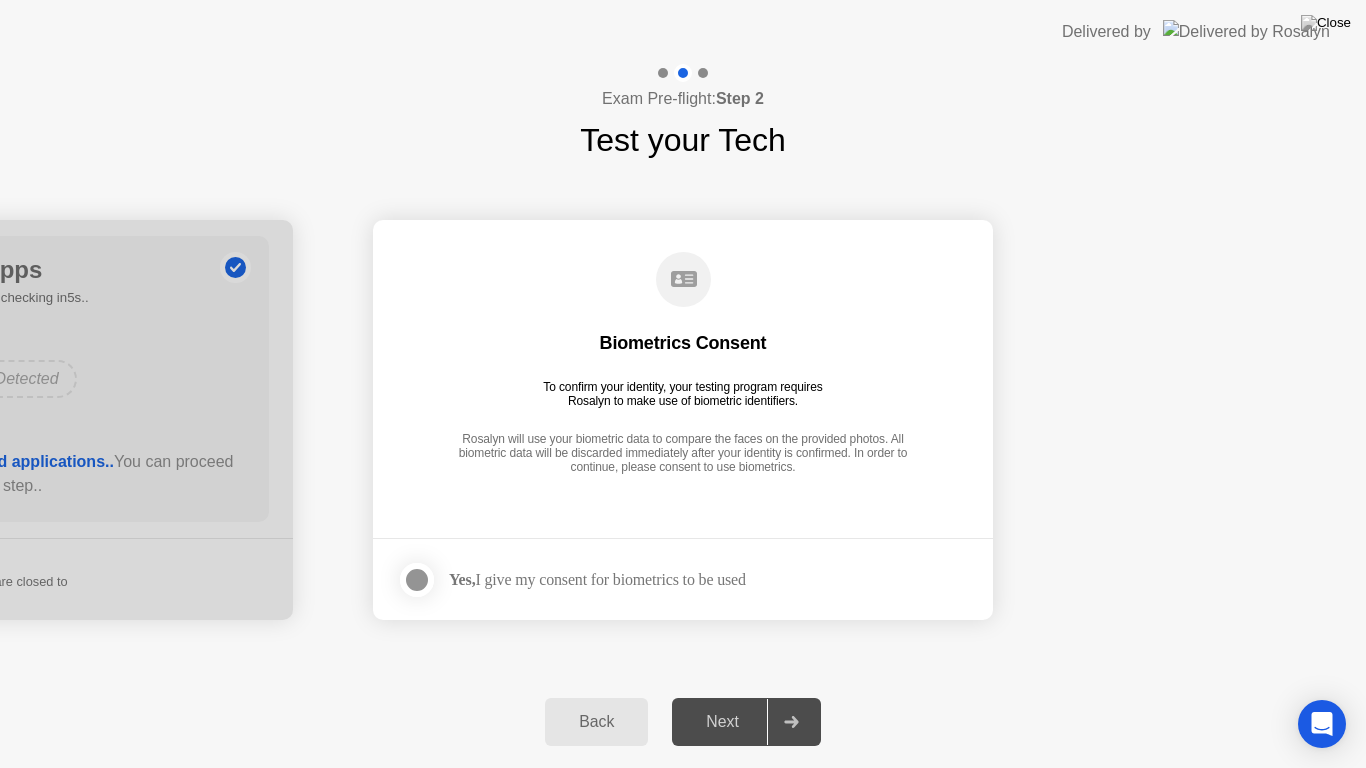 click 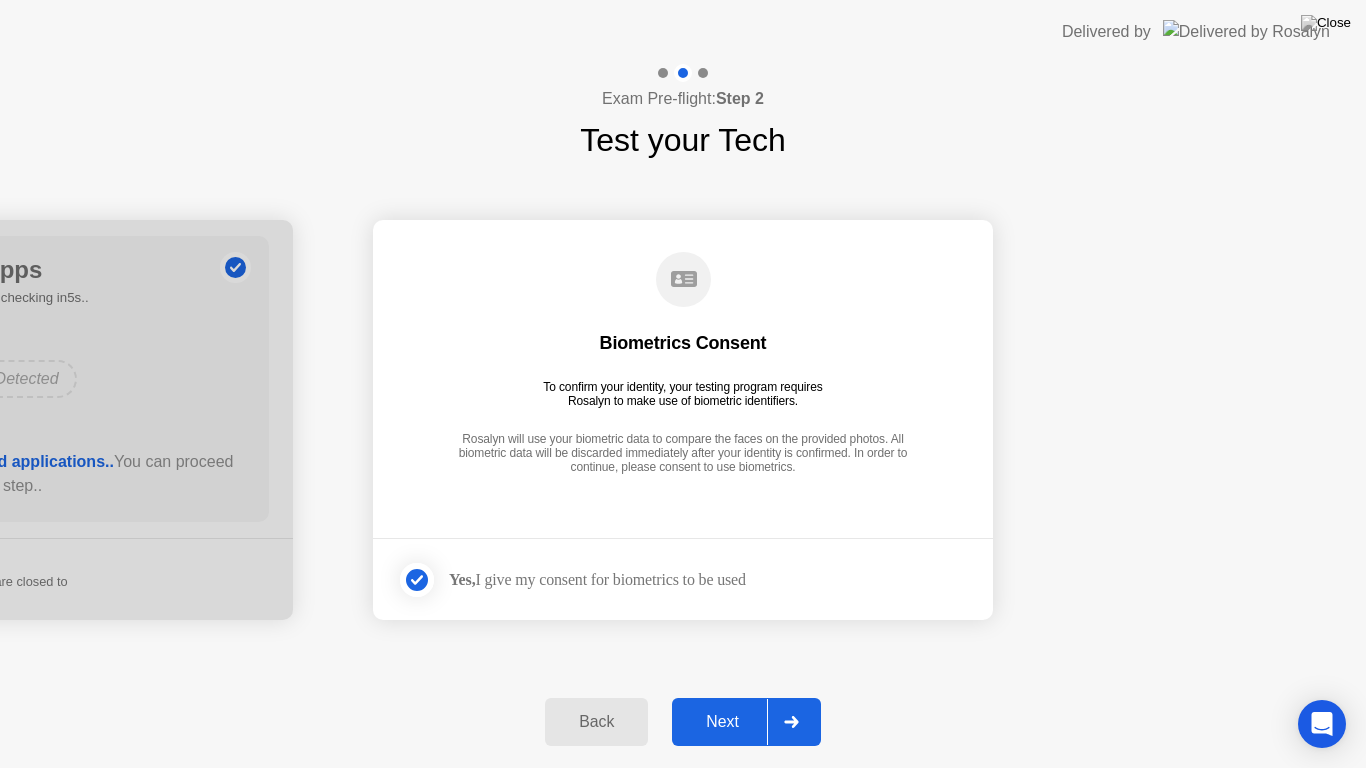 click on "Next" 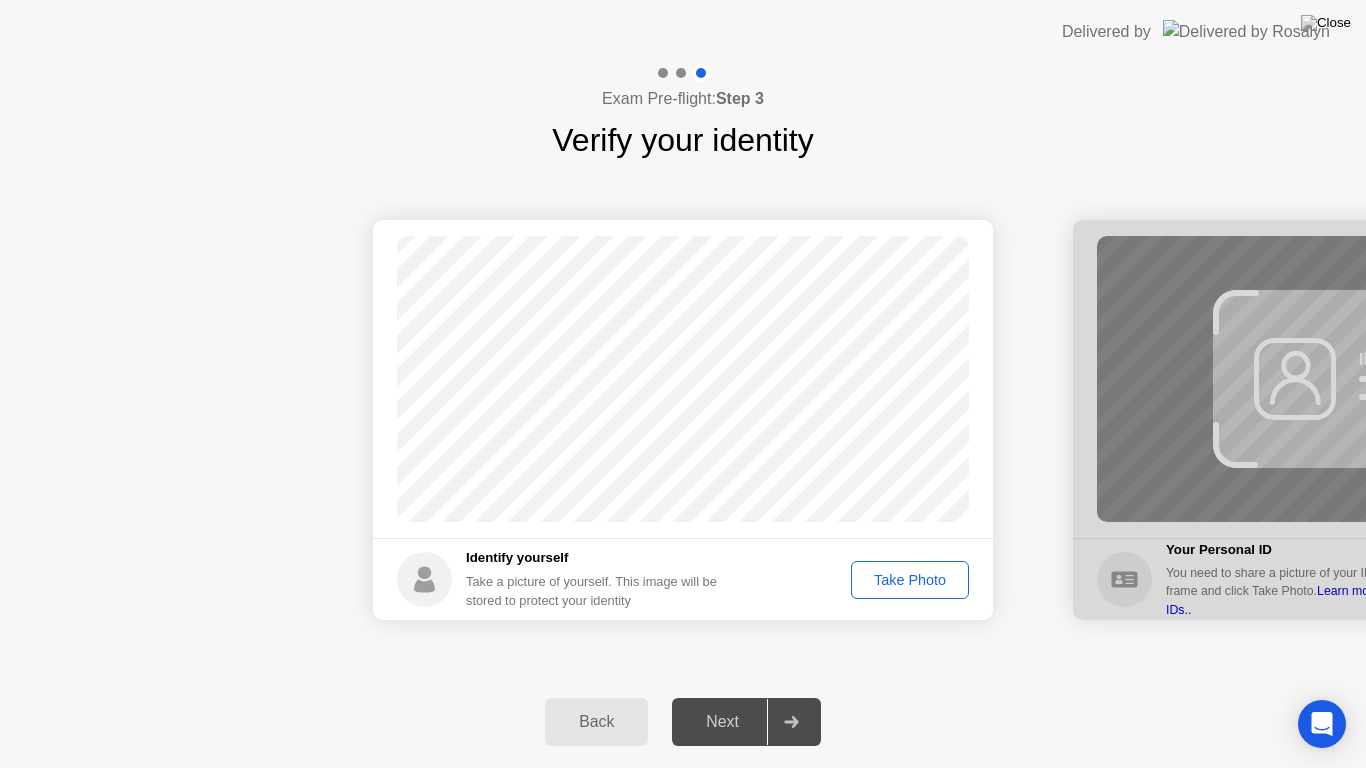 click on "Take Photo" 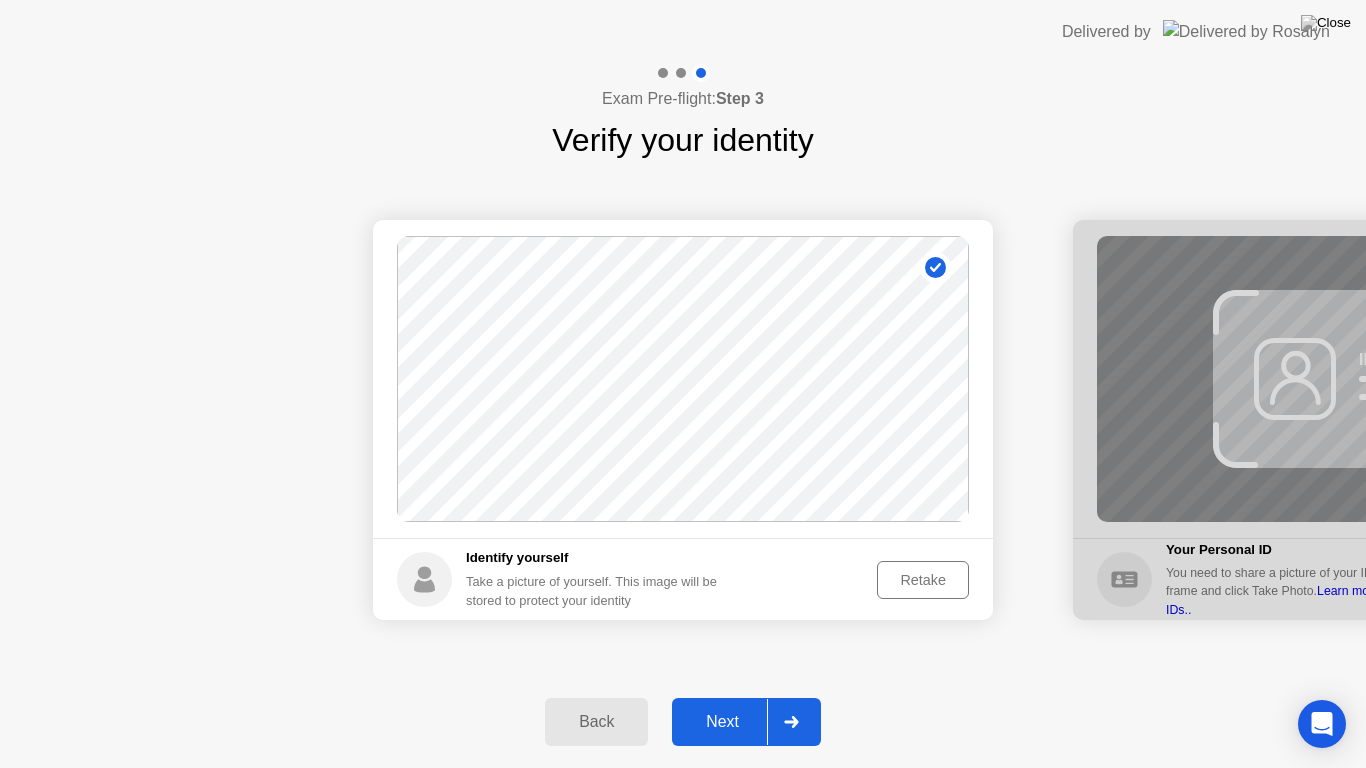 click on "Next" 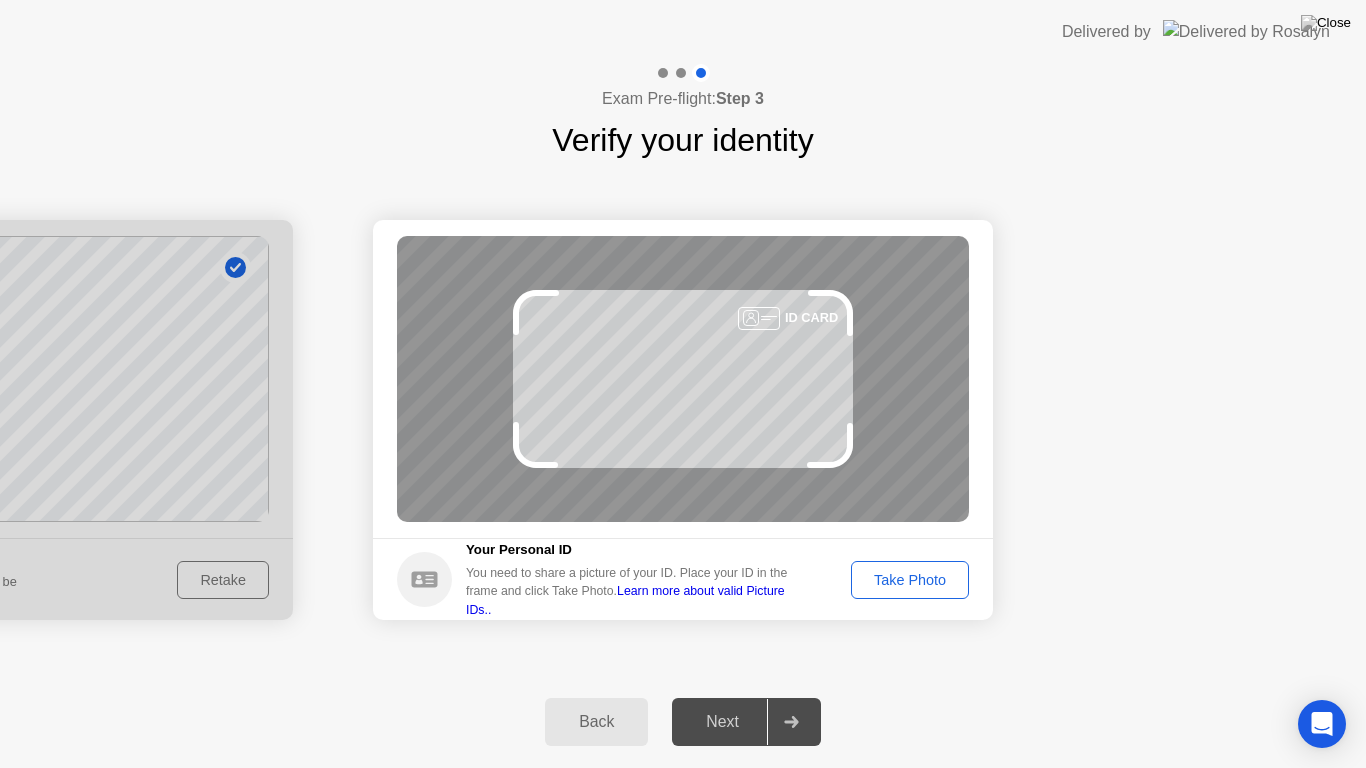 click on "ID CARD" 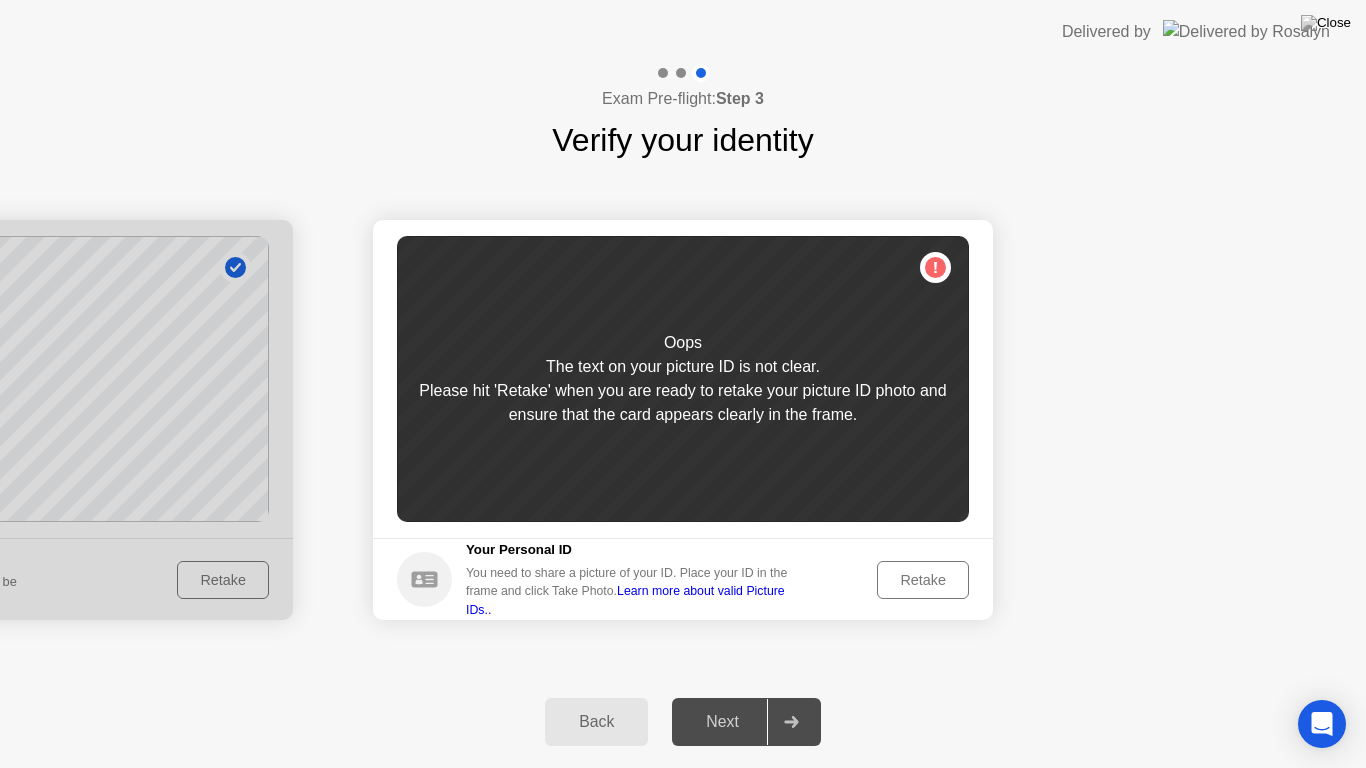 click on "Retake" 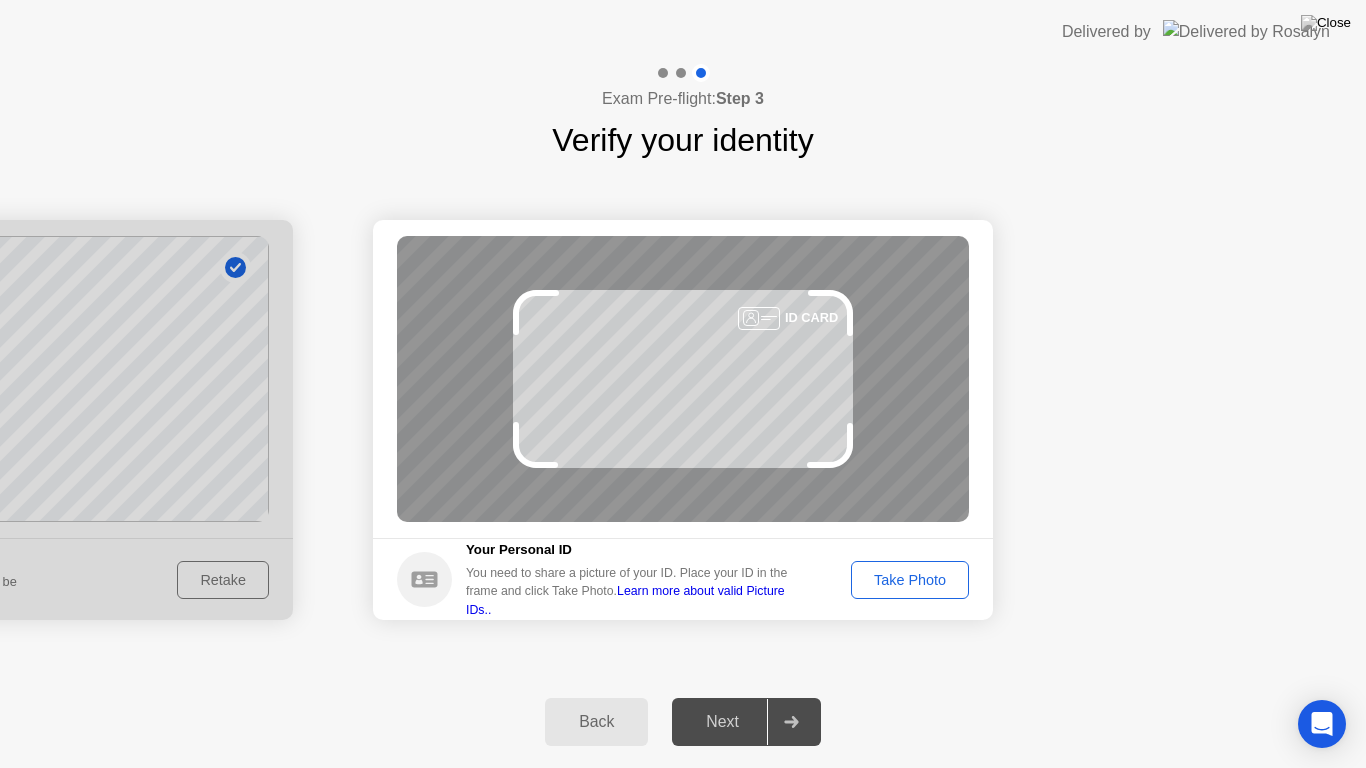 click on "ID CARD" 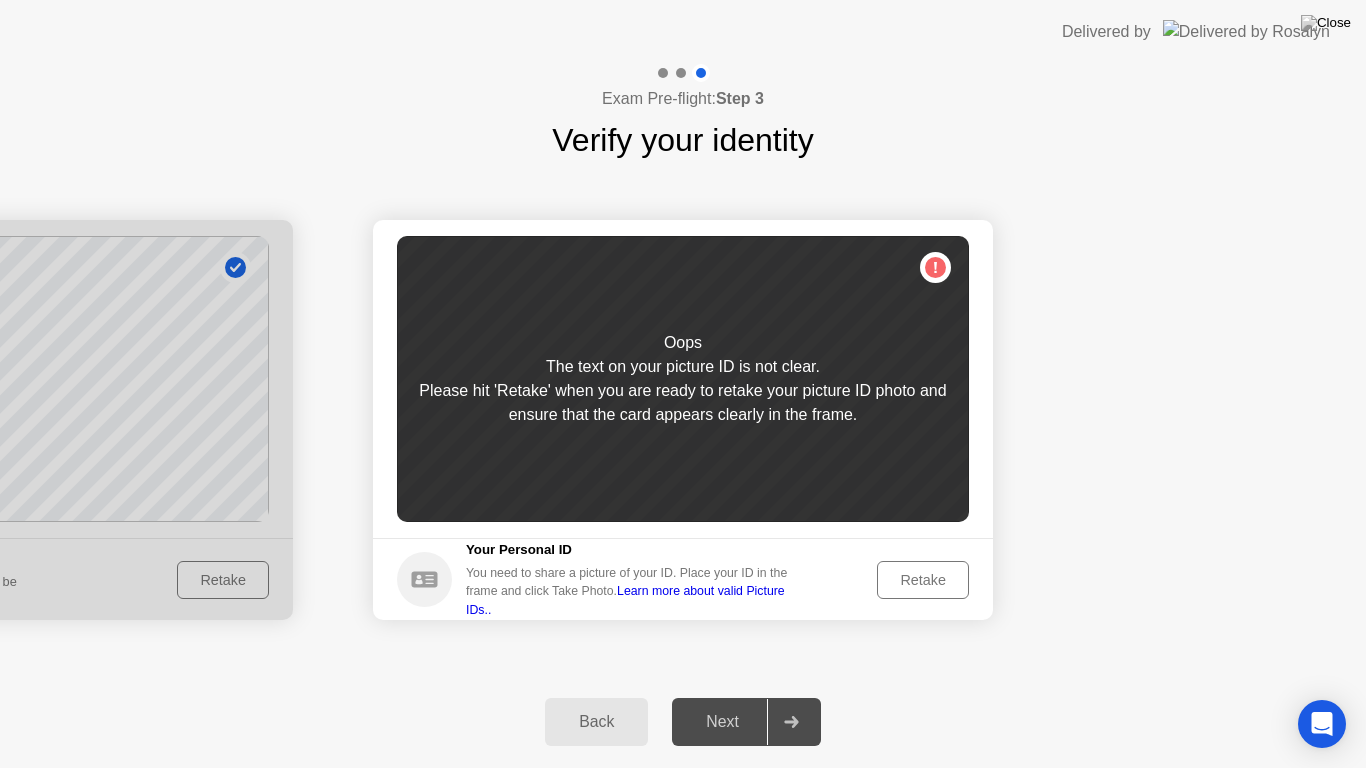 click on "Retake" 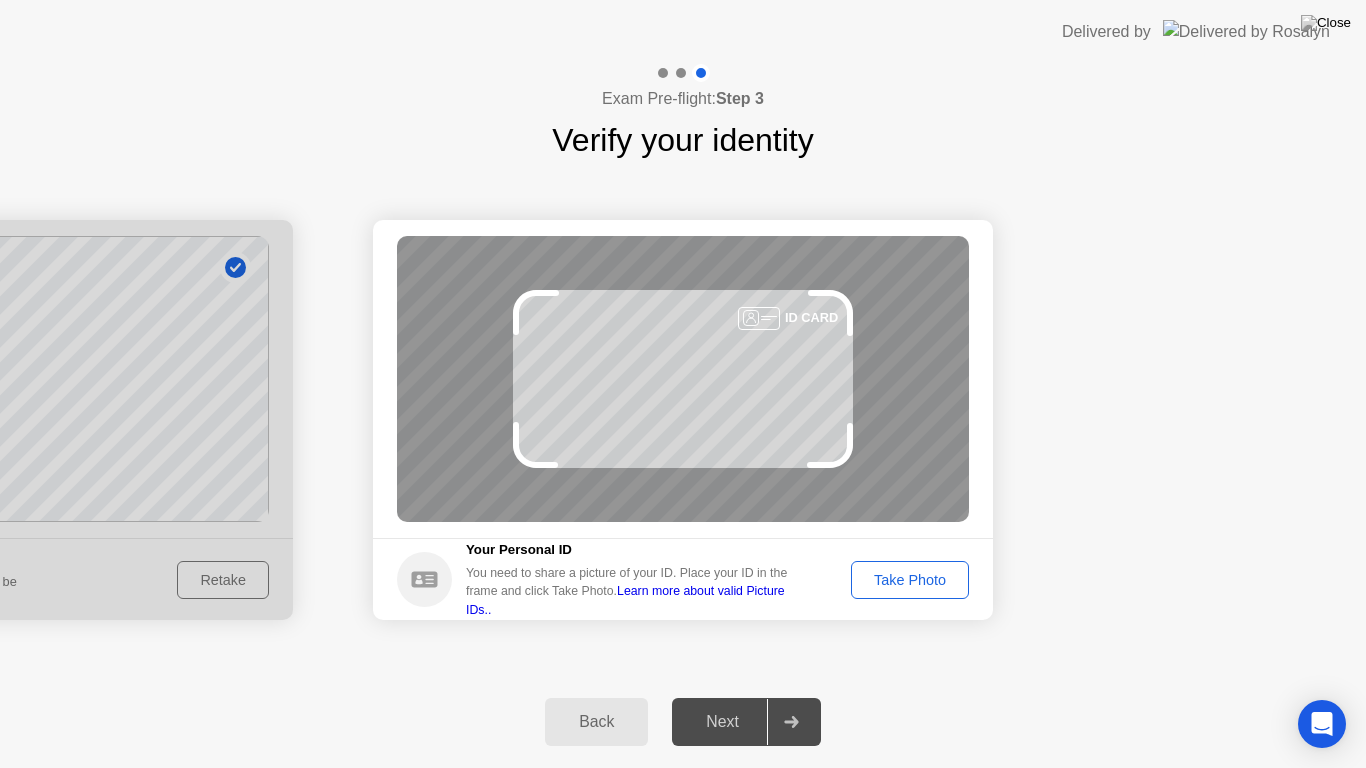 click on "ID CARD" 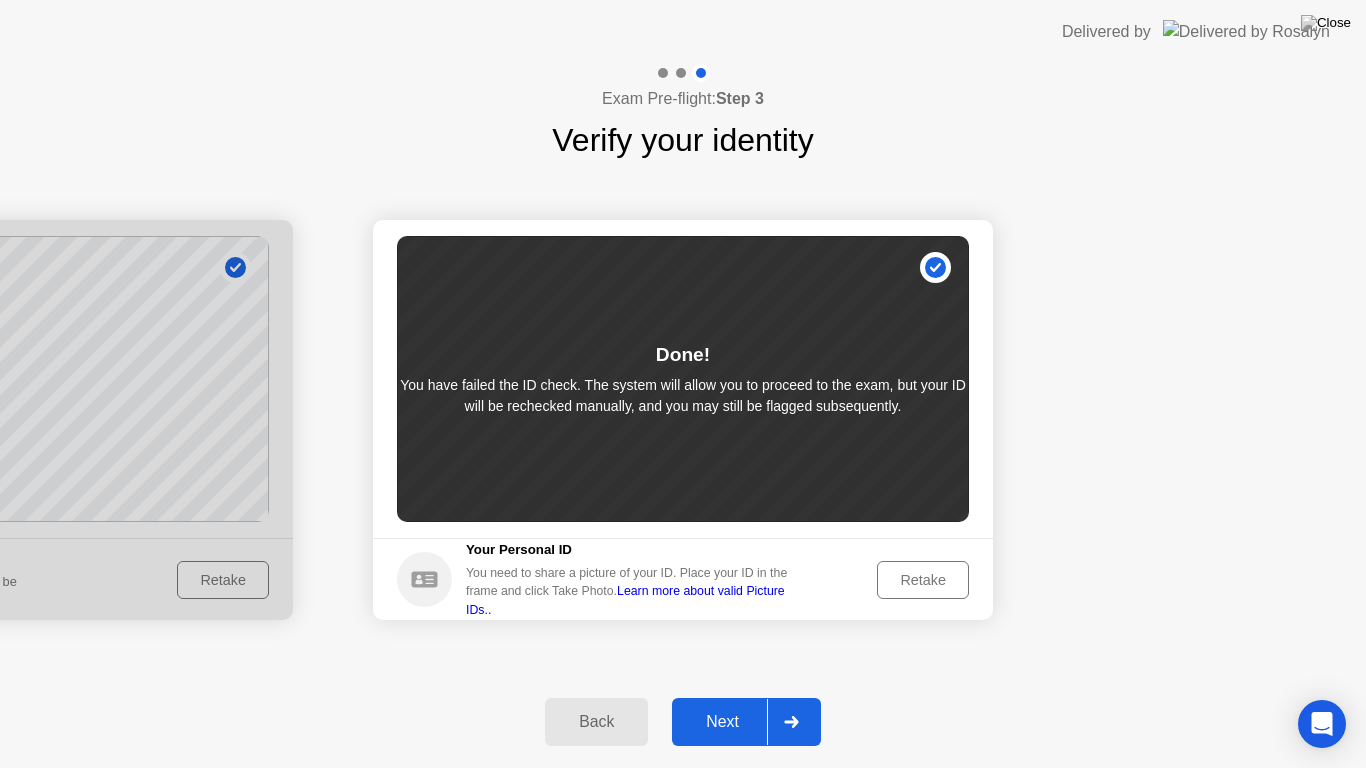 click on "Retake" 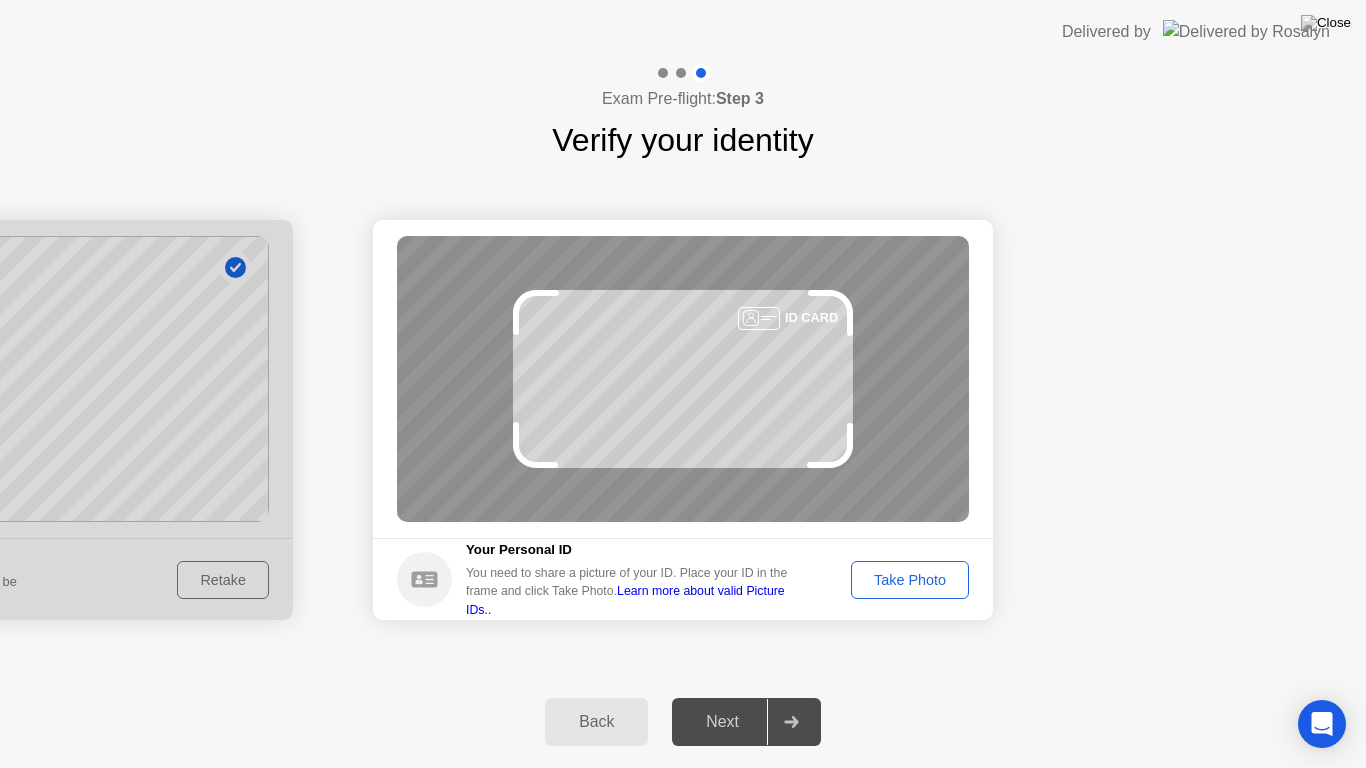 click on "ID CARD" 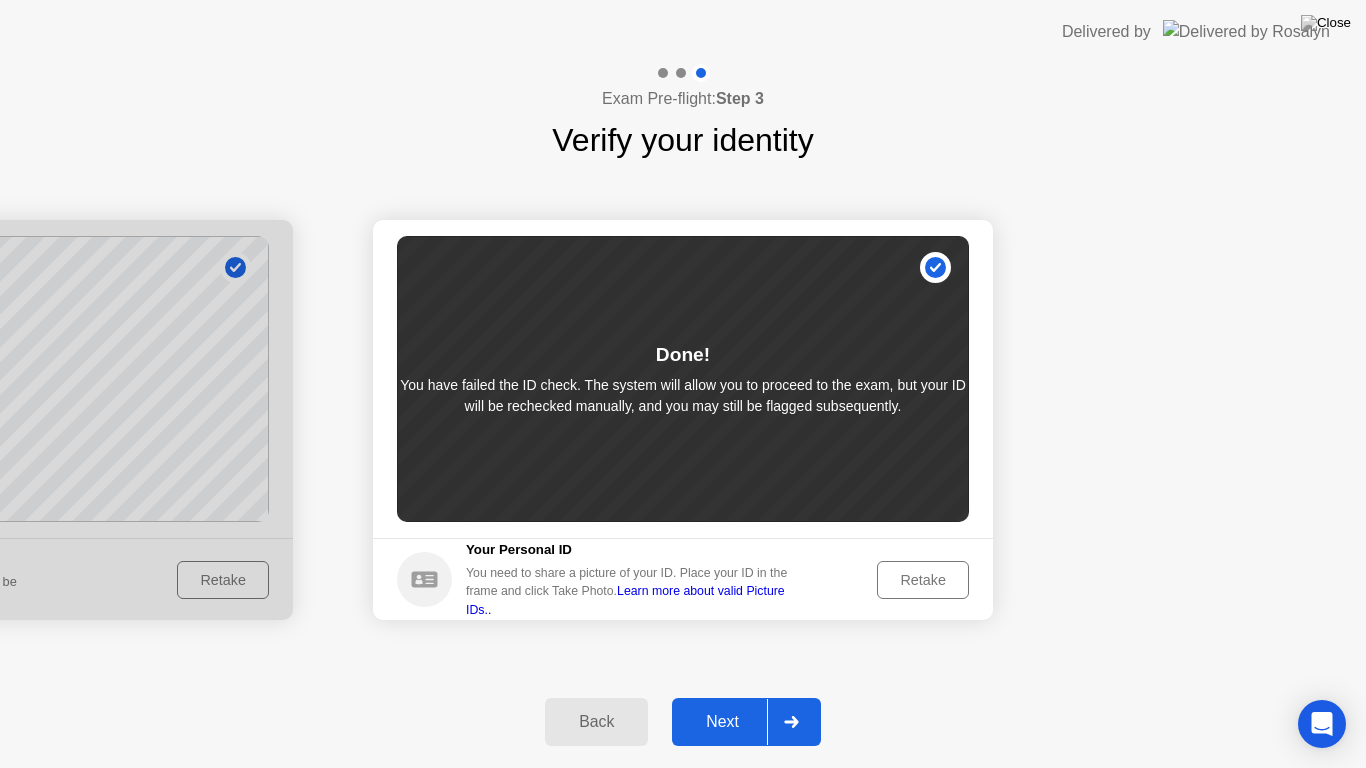 click on "Next" 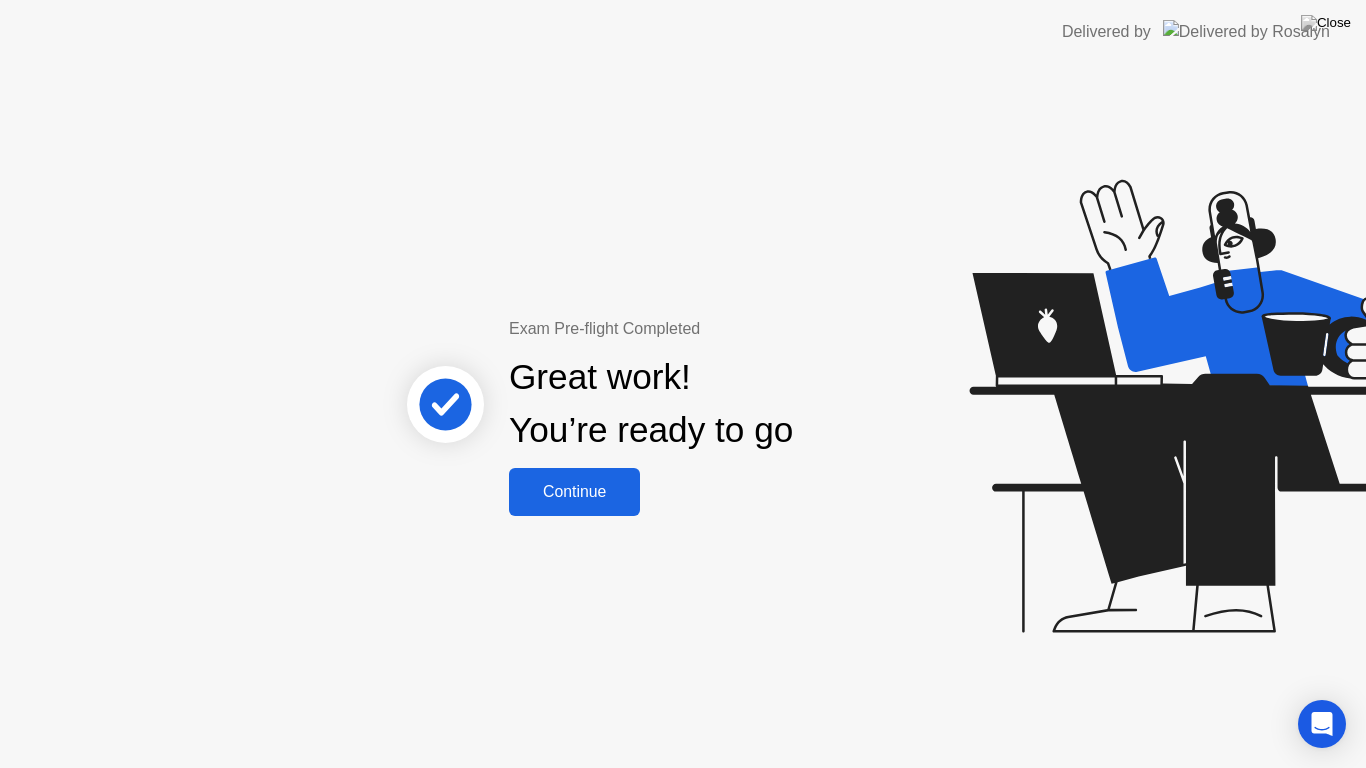 click on "Continue" 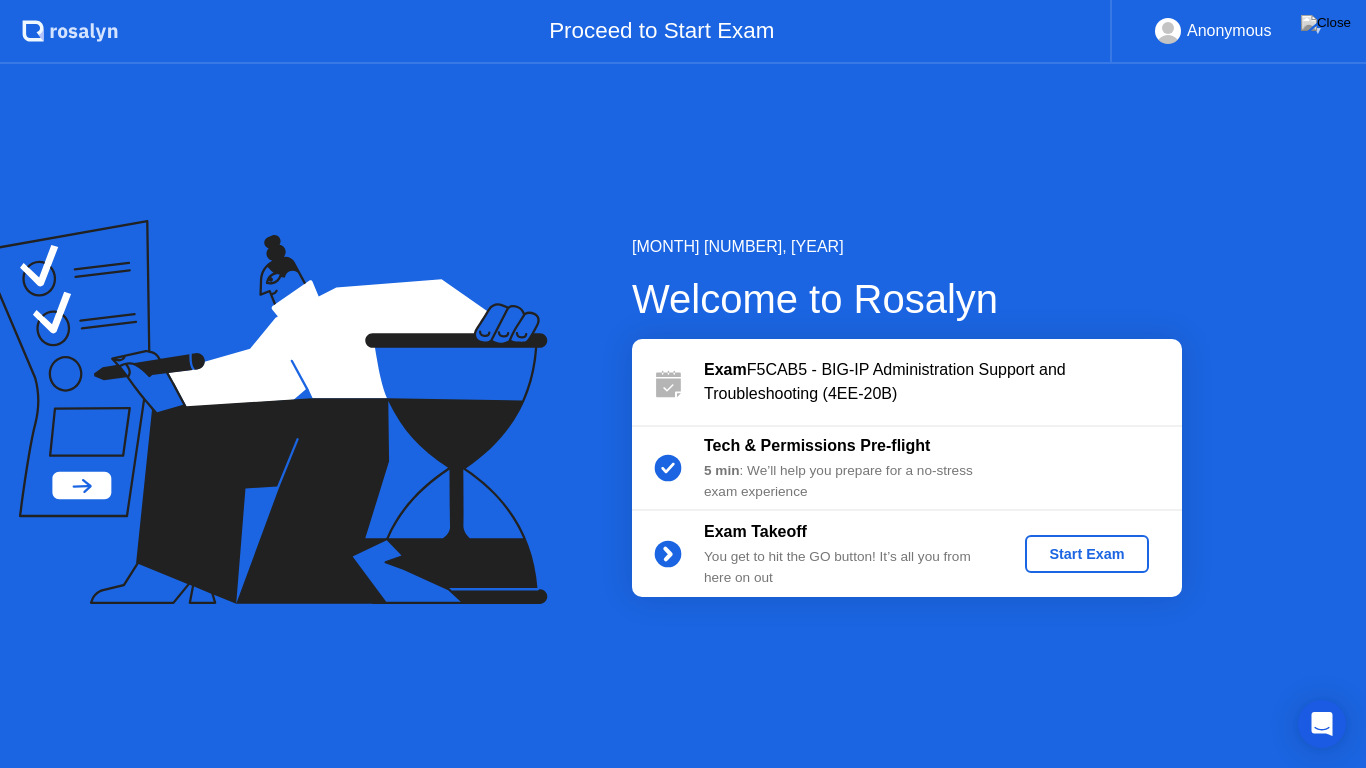 click on "Start Exam" 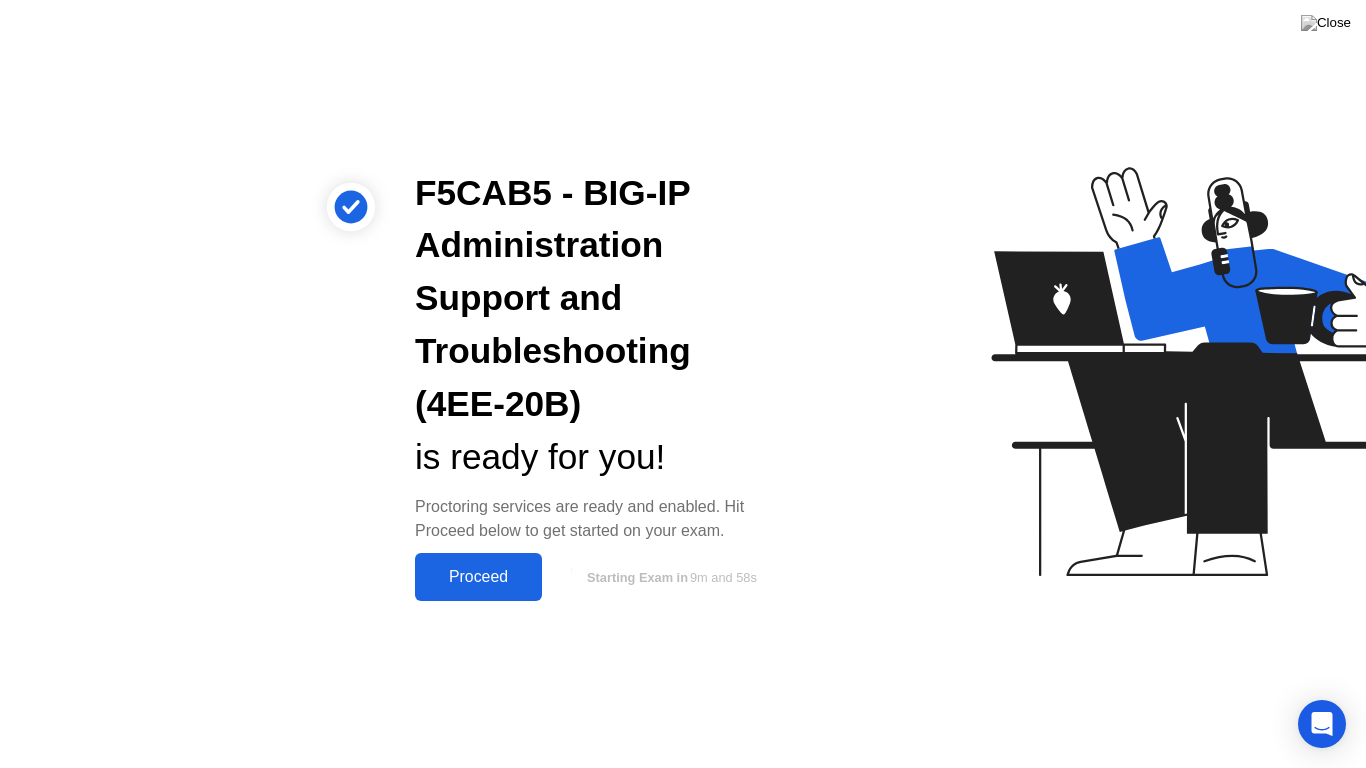 click on "Proceed" 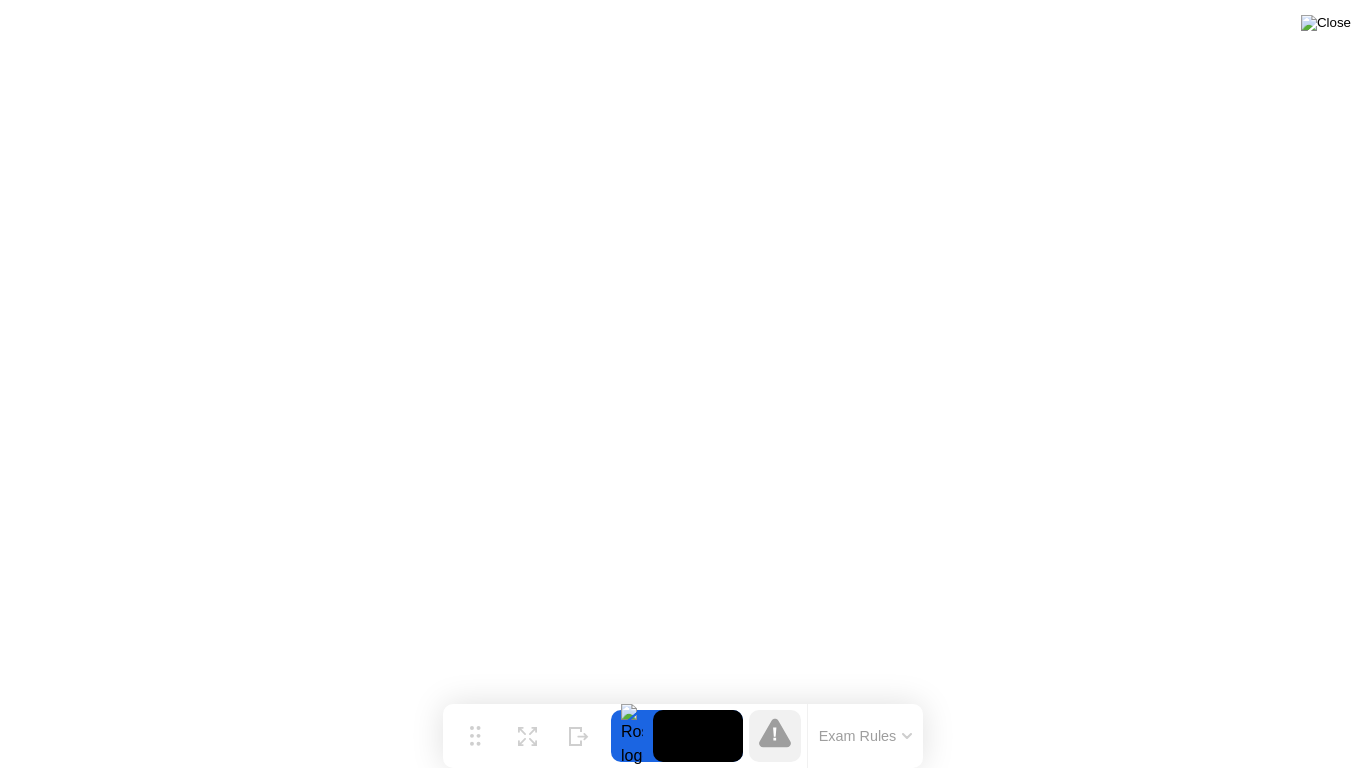 click at bounding box center [1326, 23] 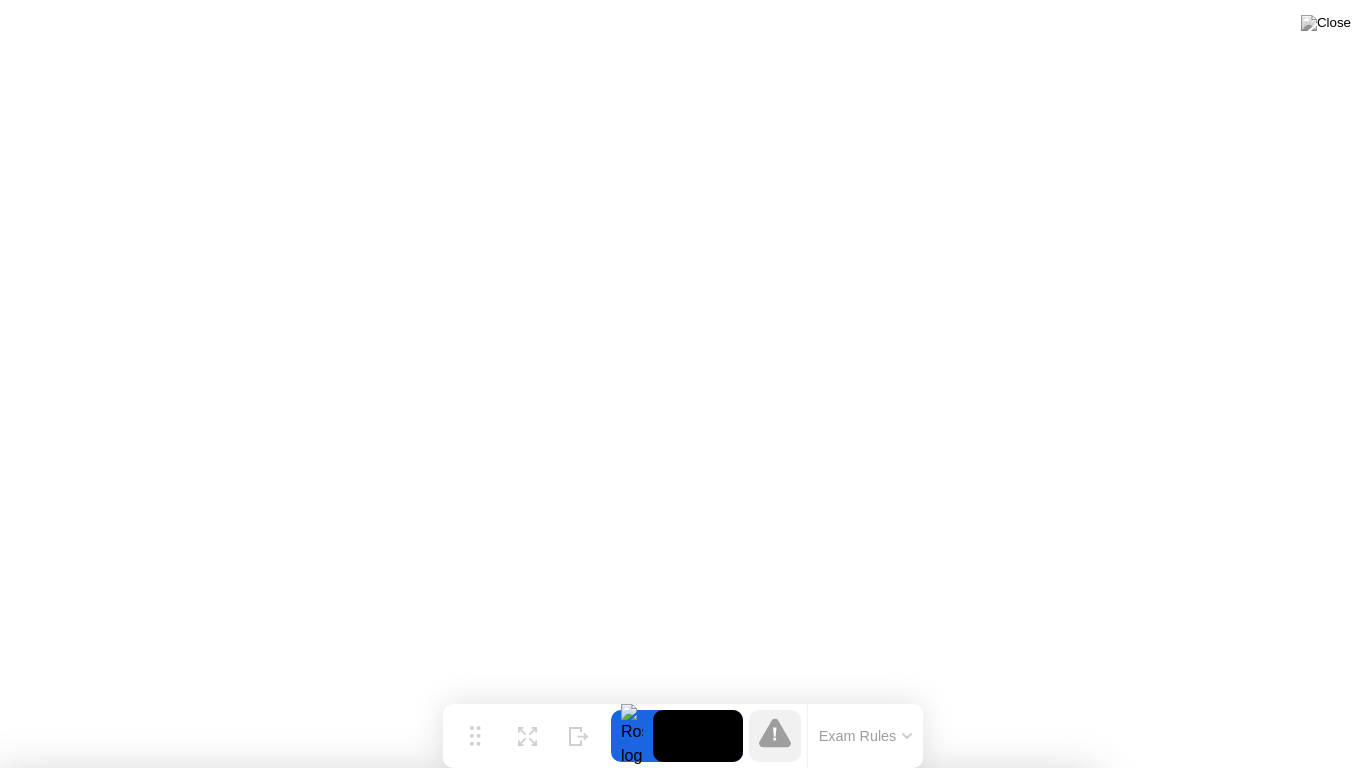 click on "Yes" at bounding box center [498, 881] 